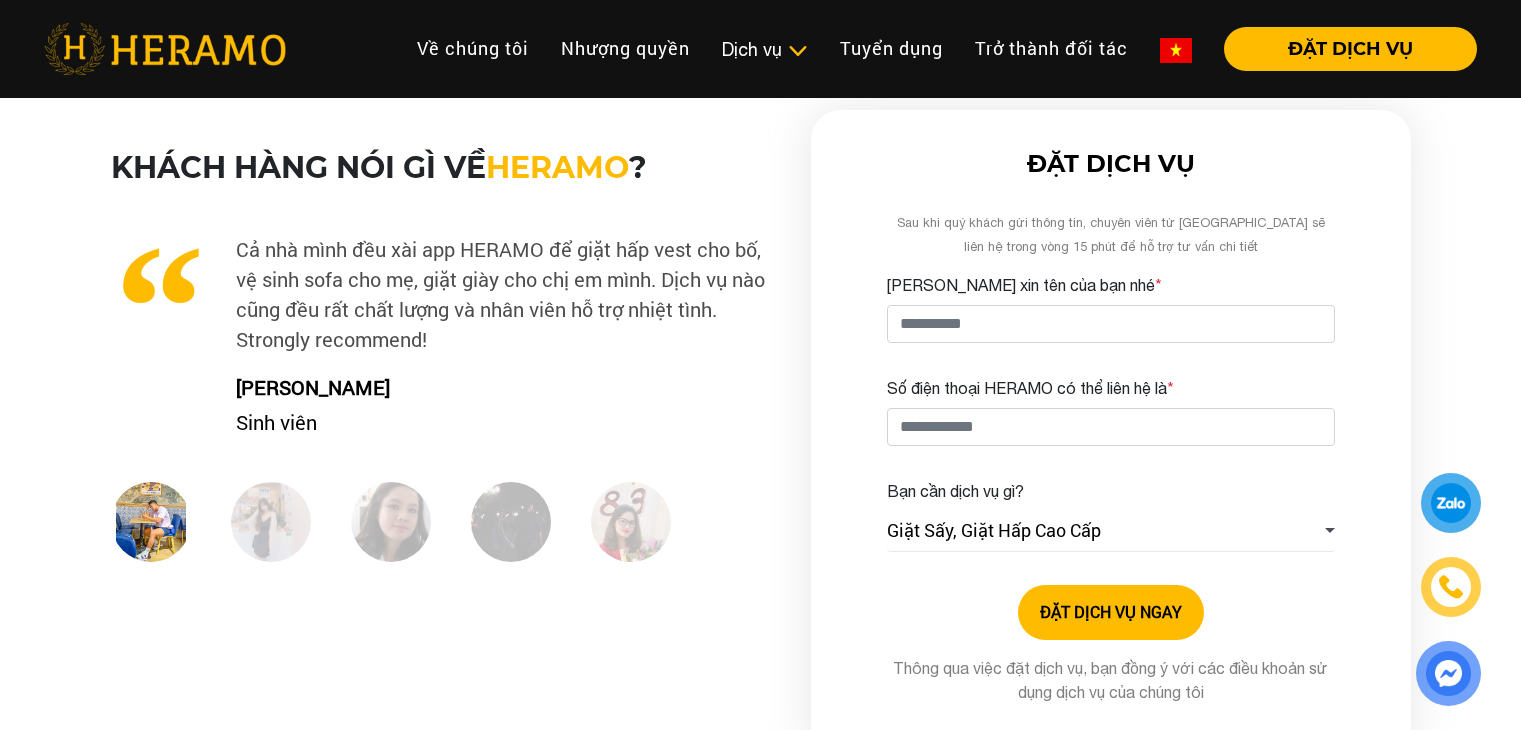 scroll, scrollTop: 0, scrollLeft: 0, axis: both 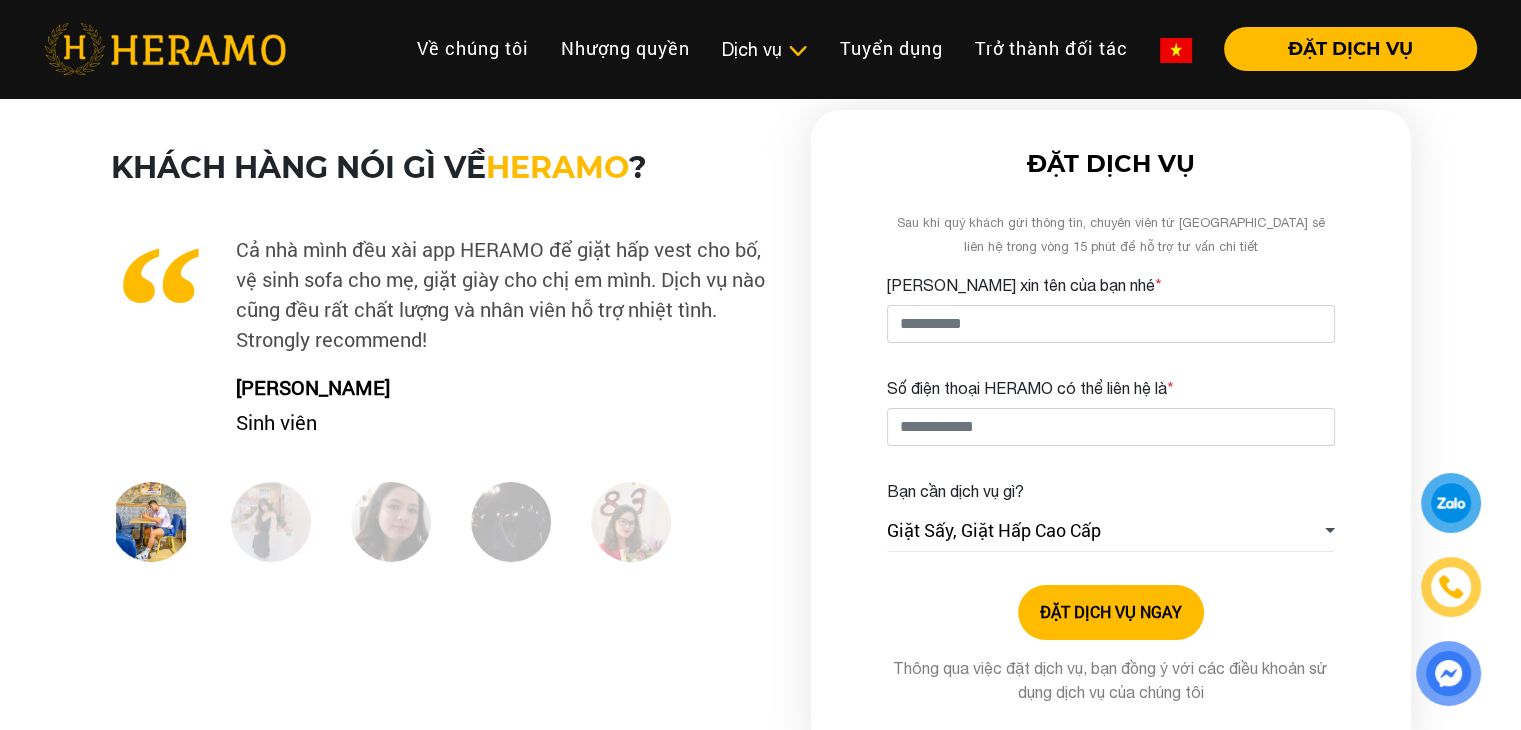 click at bounding box center [271, 522] 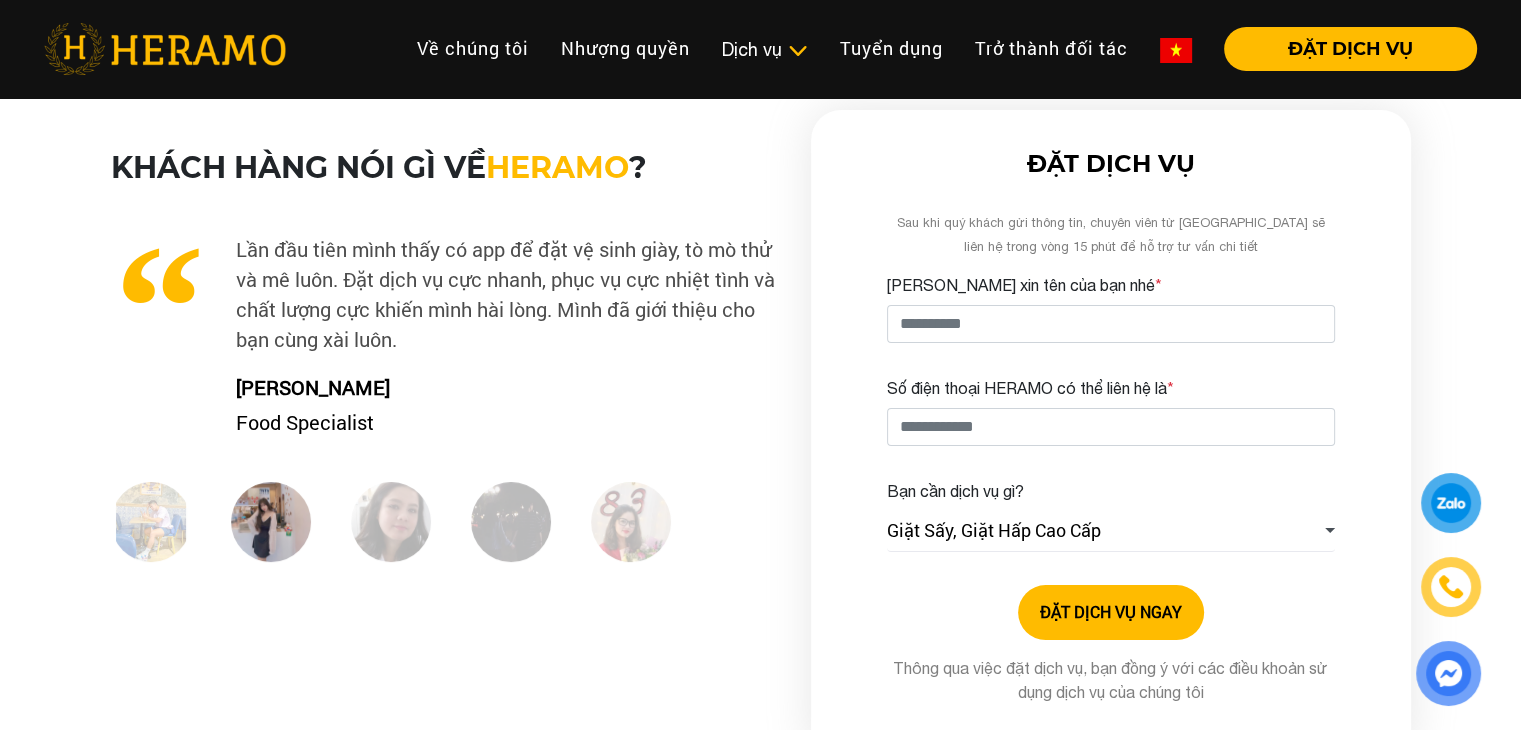 click at bounding box center (391, 522) 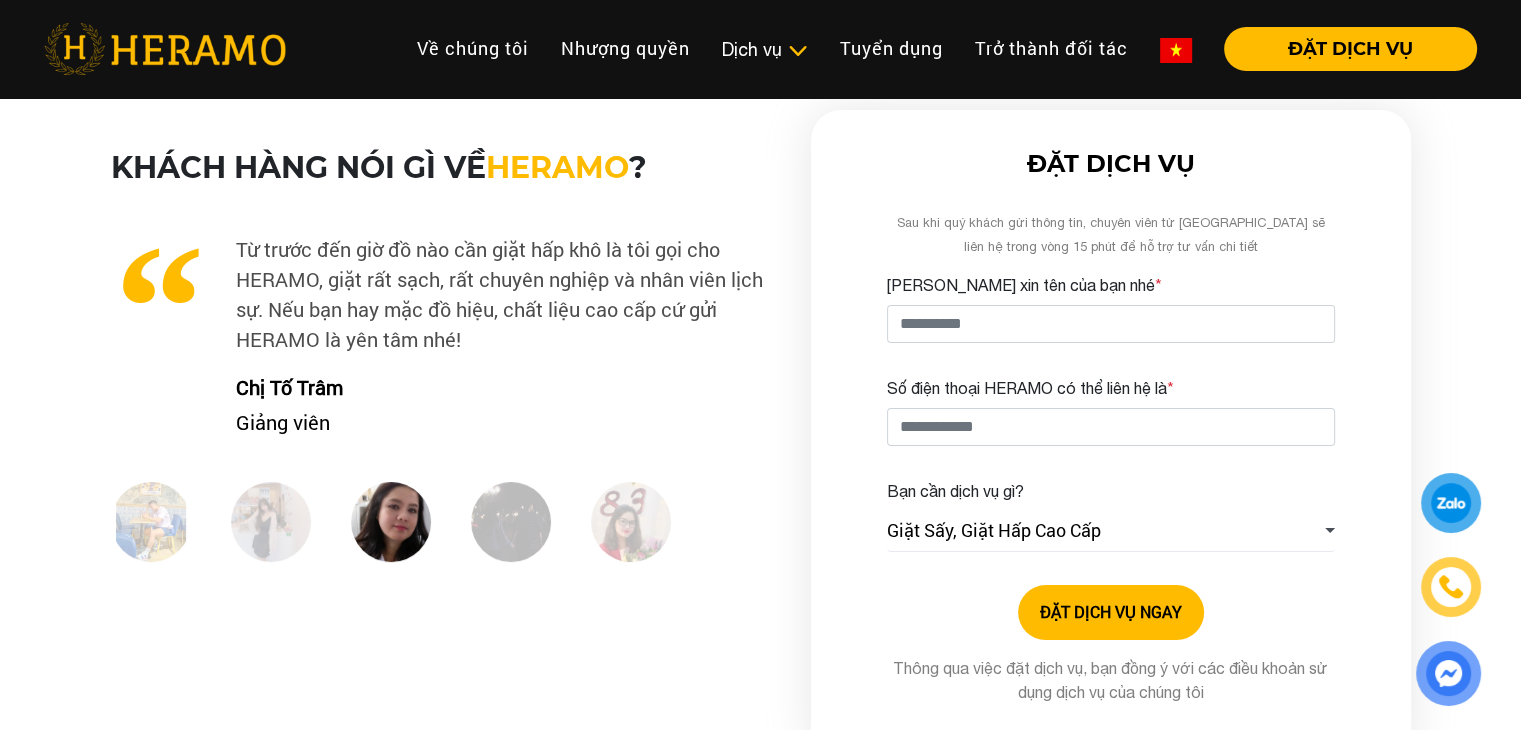 click at bounding box center [511, 522] 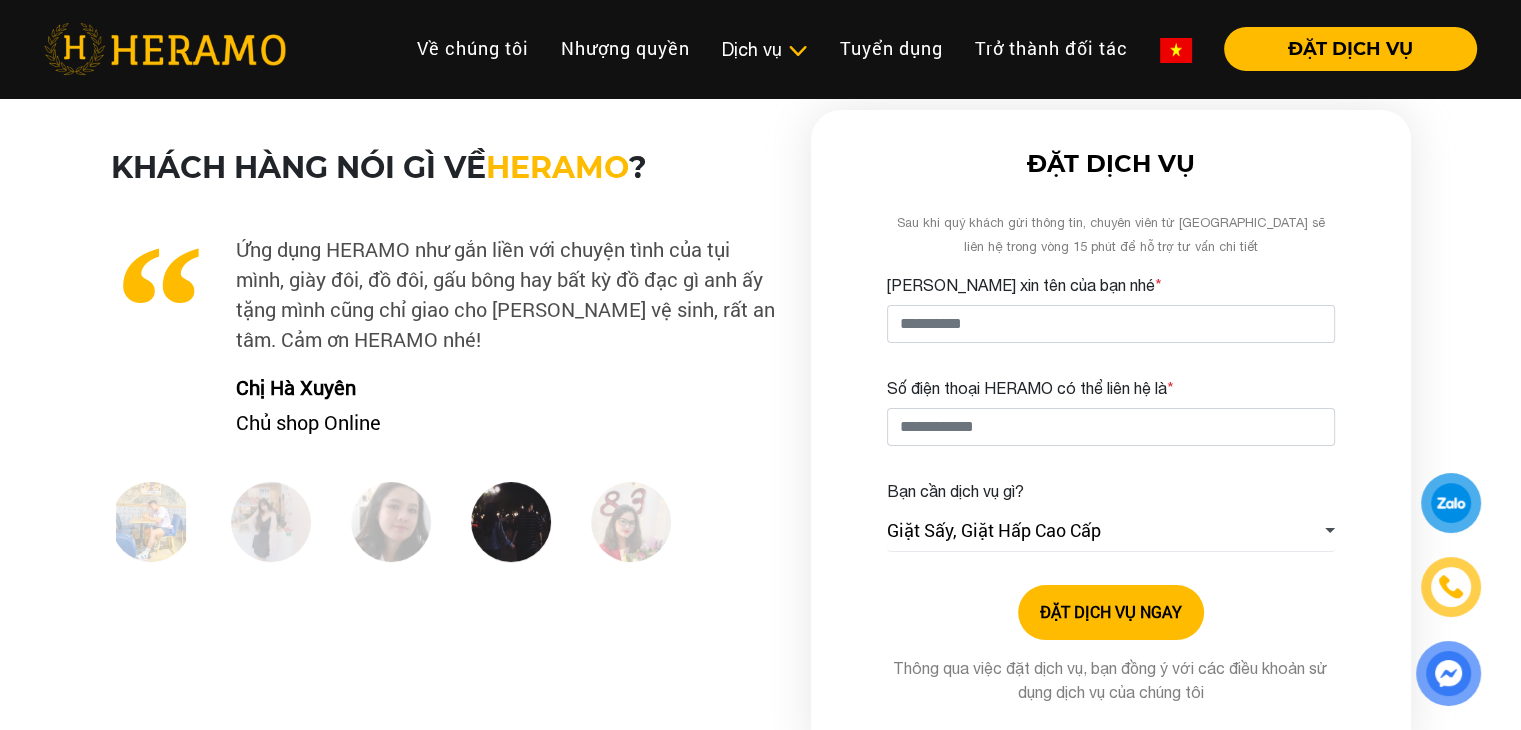 click at bounding box center (631, 522) 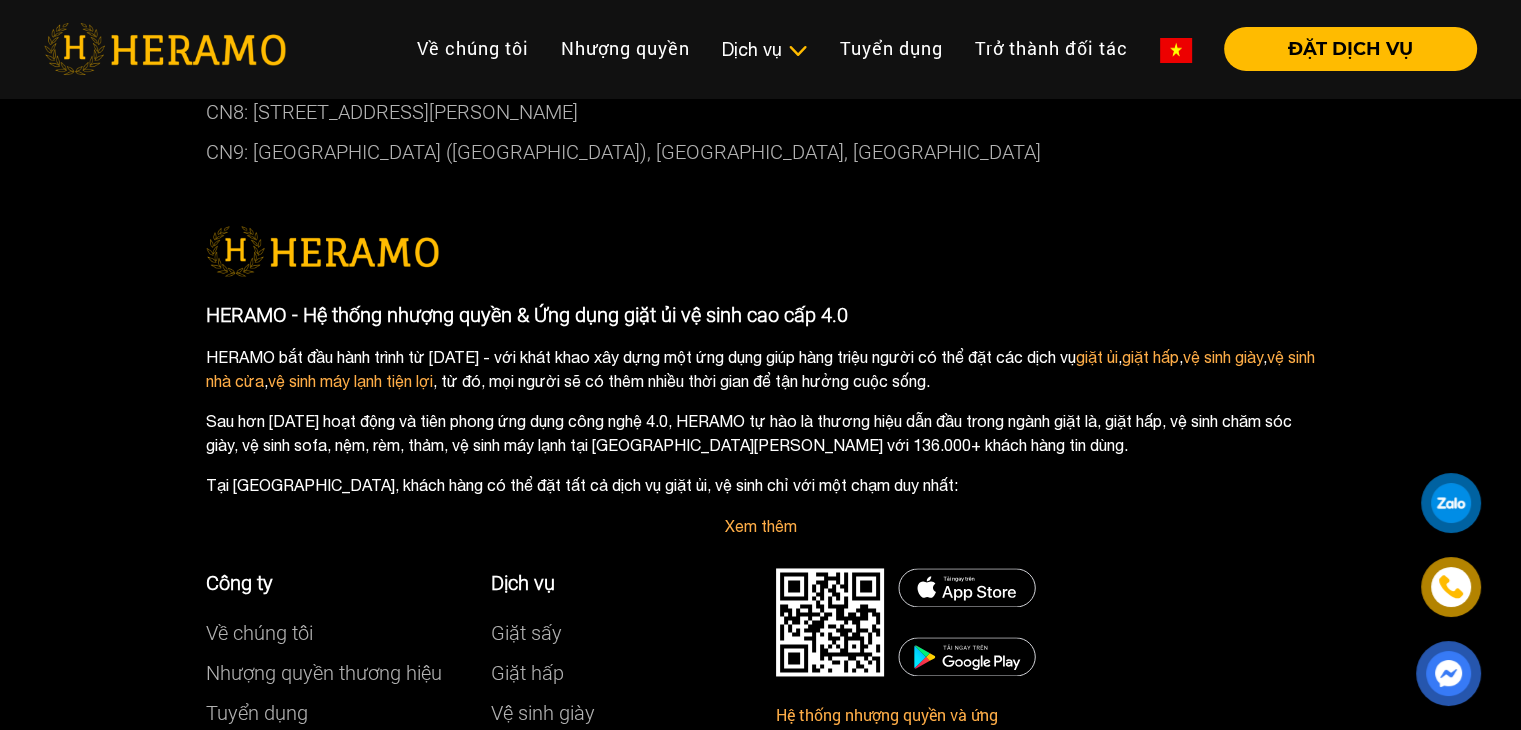 scroll, scrollTop: 3000, scrollLeft: 0, axis: vertical 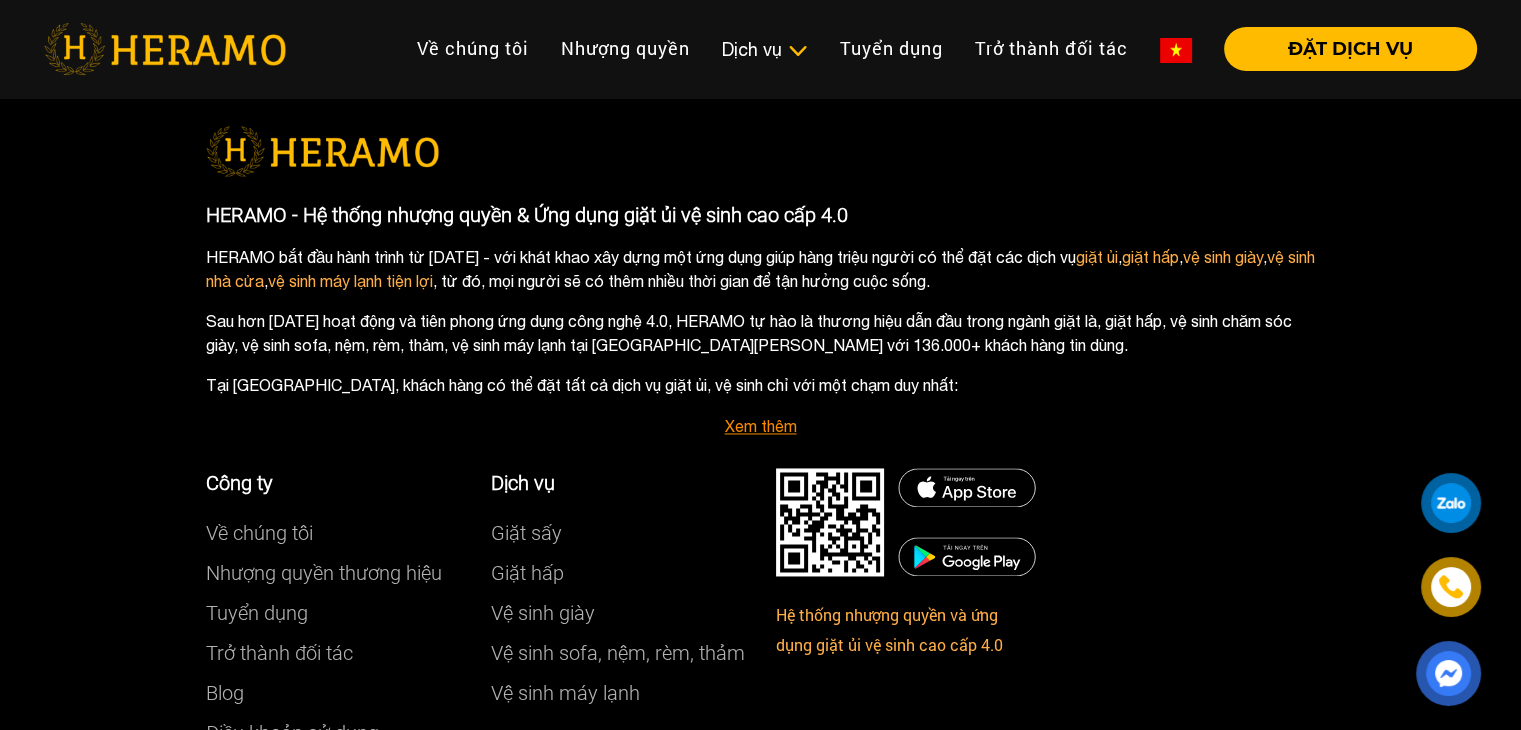 click on "Xem thêm" at bounding box center [761, 426] 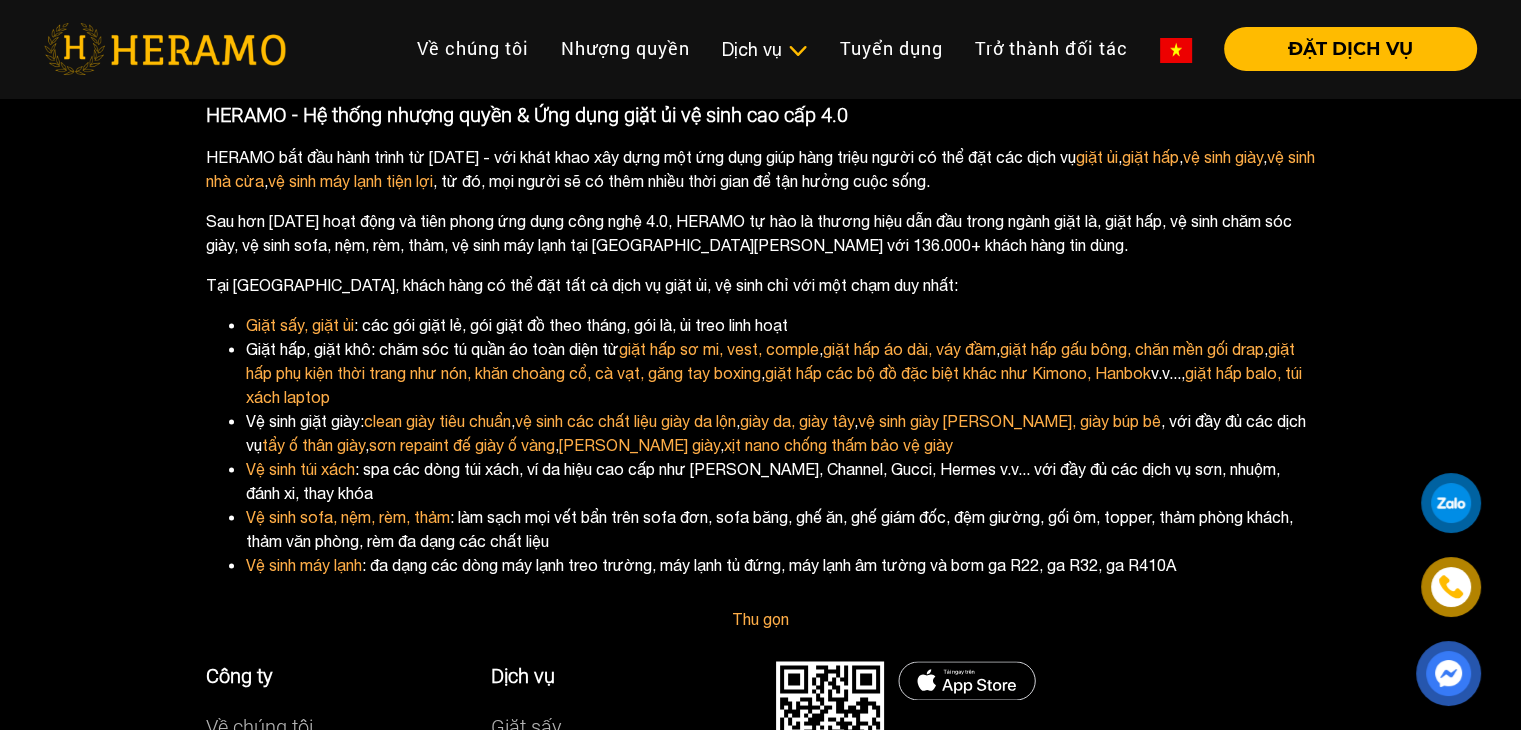 scroll, scrollTop: 3300, scrollLeft: 0, axis: vertical 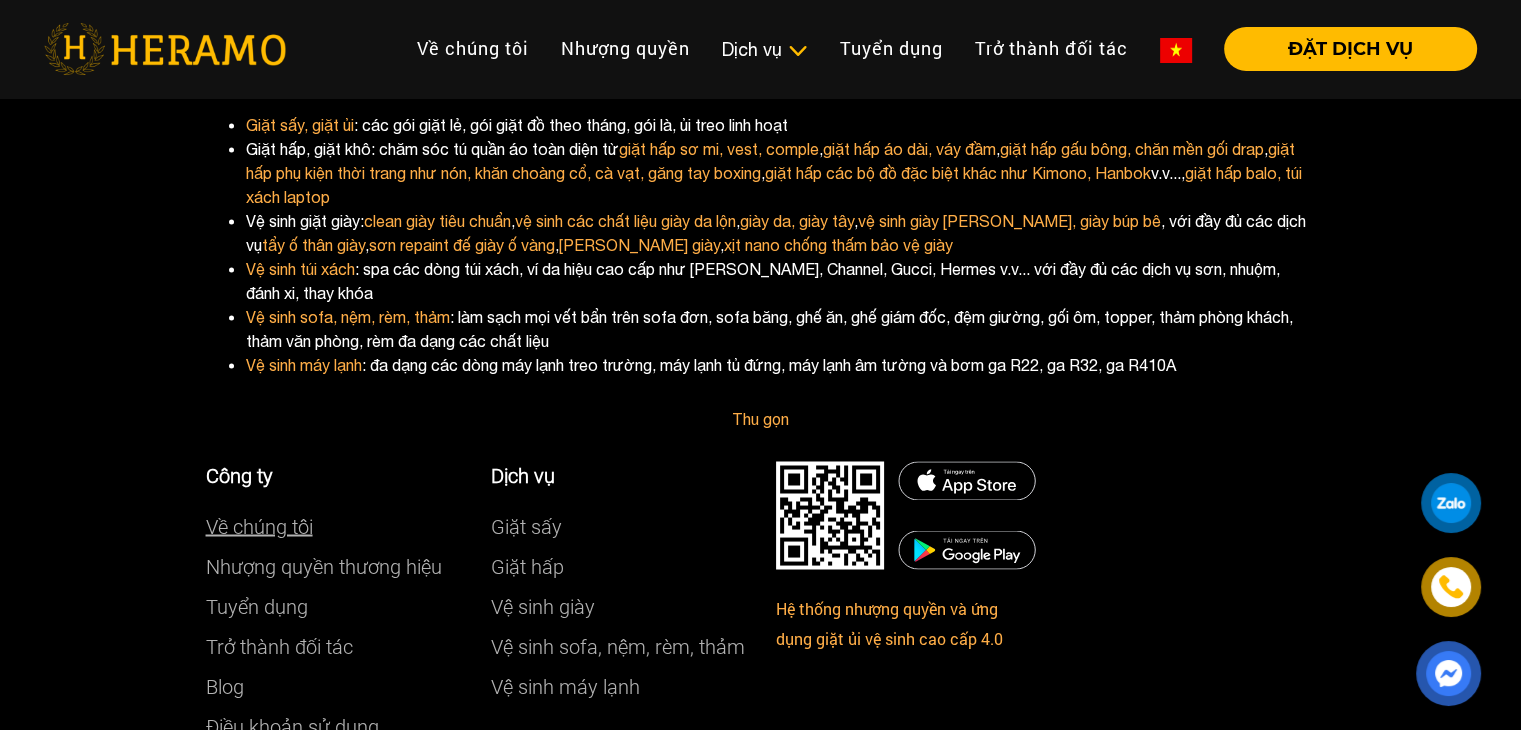 click on "Về chúng tôi" at bounding box center [259, 526] 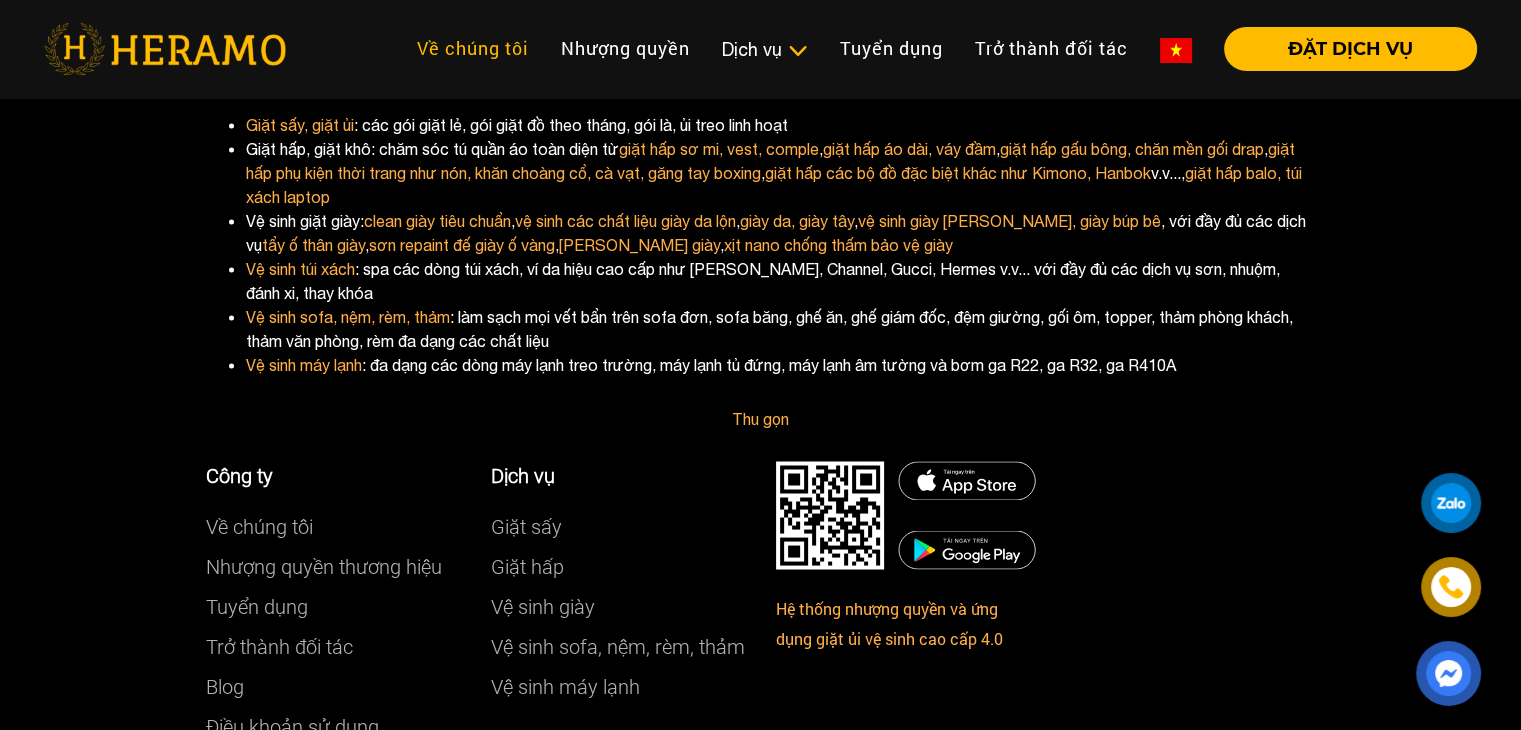 click on "Về chúng tôi" at bounding box center [473, 48] 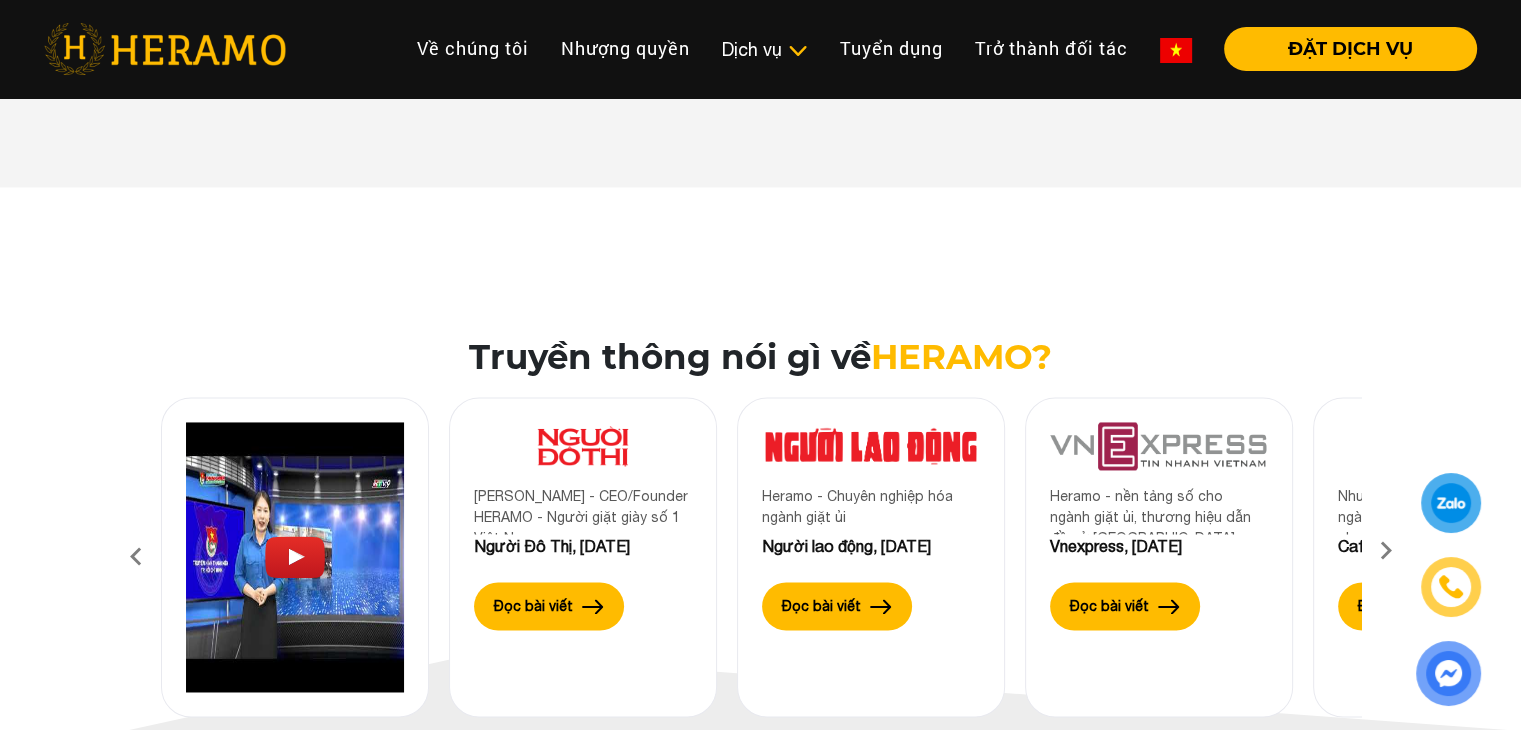 scroll, scrollTop: 3100, scrollLeft: 0, axis: vertical 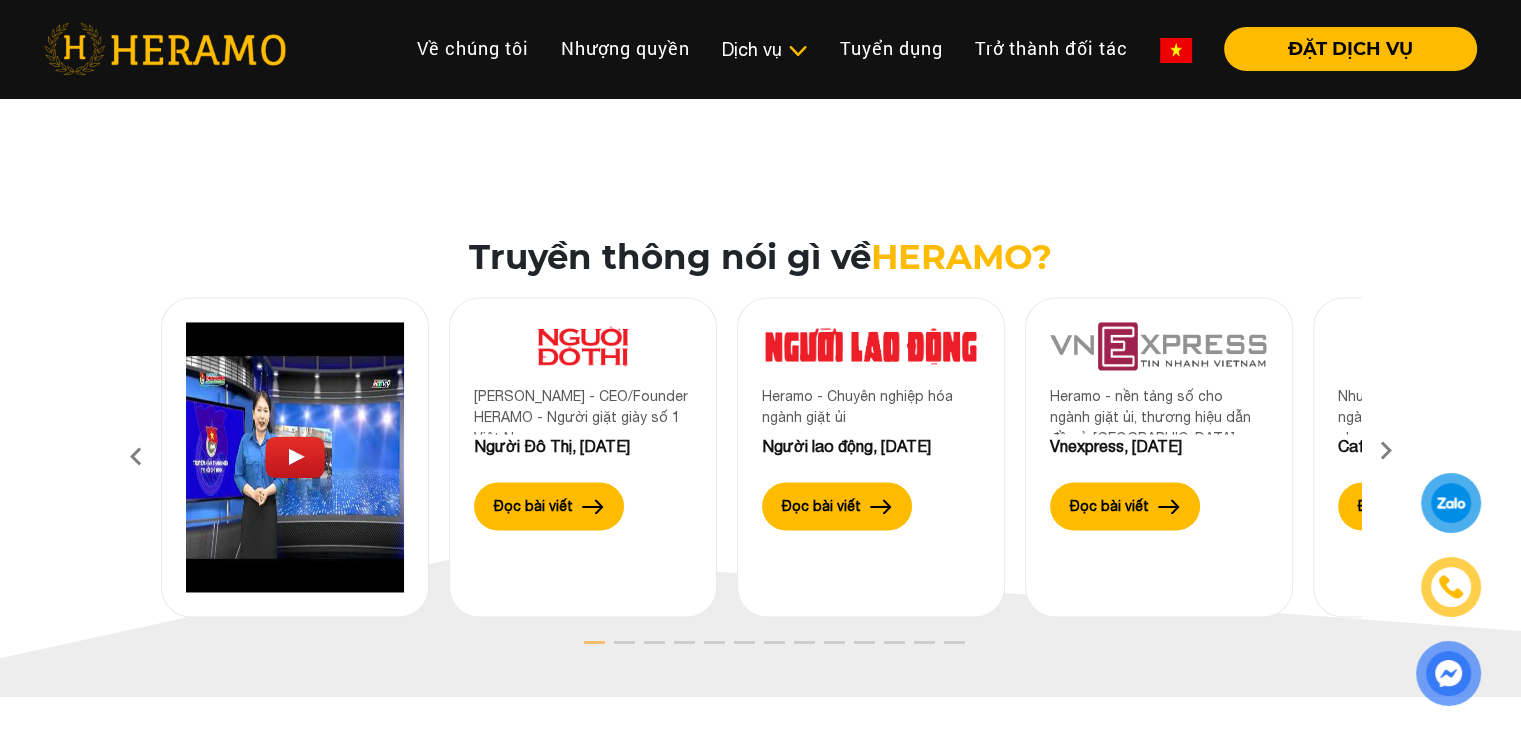 click at bounding box center [1386, 457] 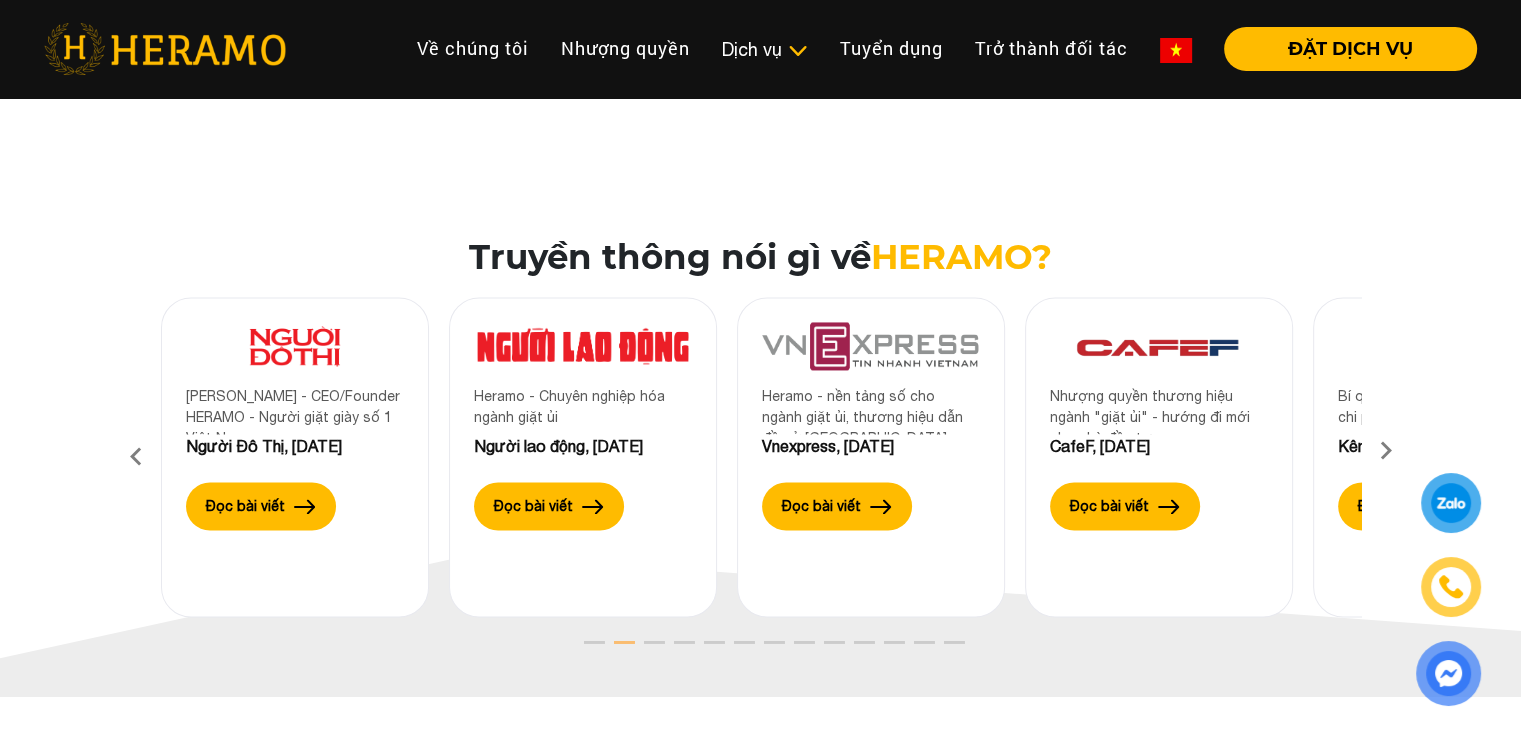 click at bounding box center (1386, 457) 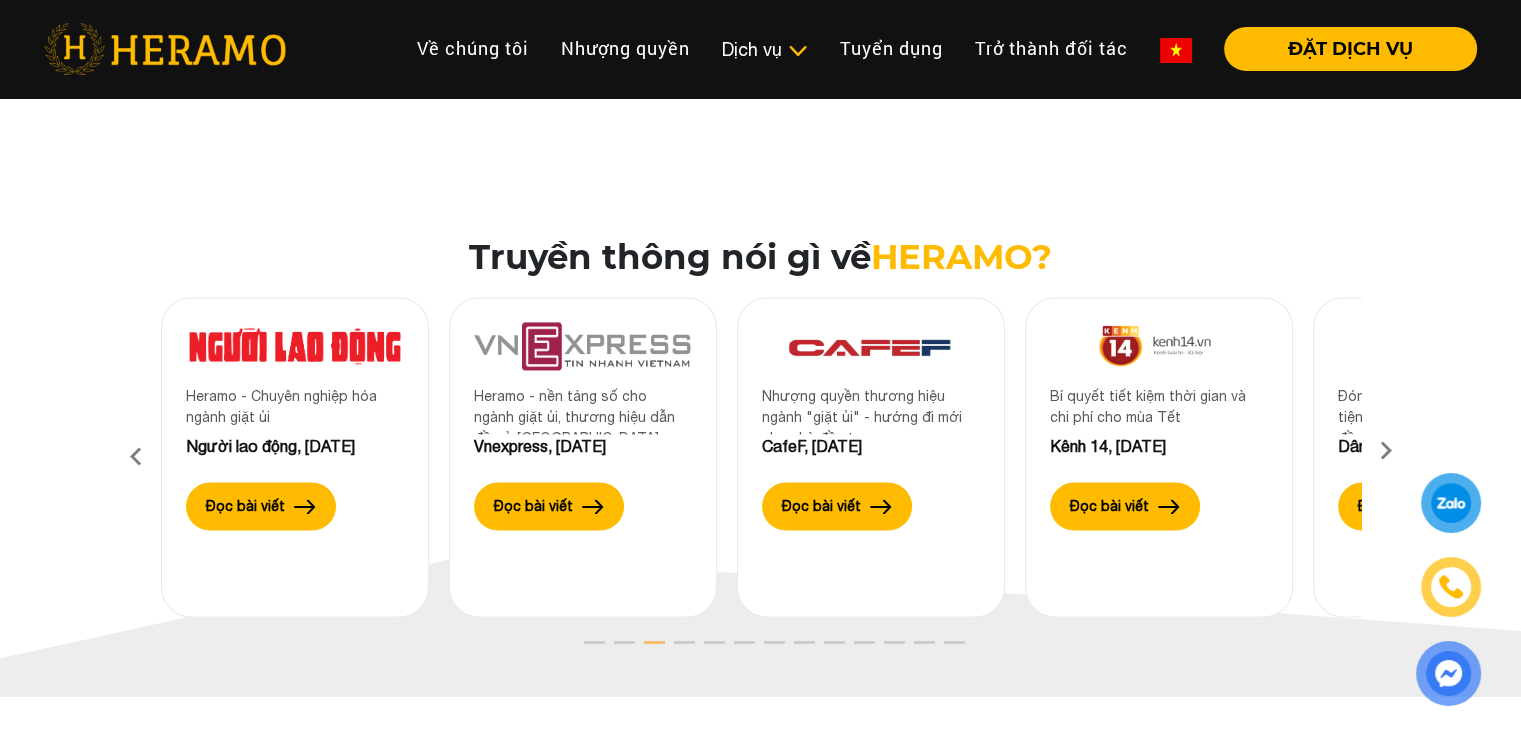 click at bounding box center (1386, 457) 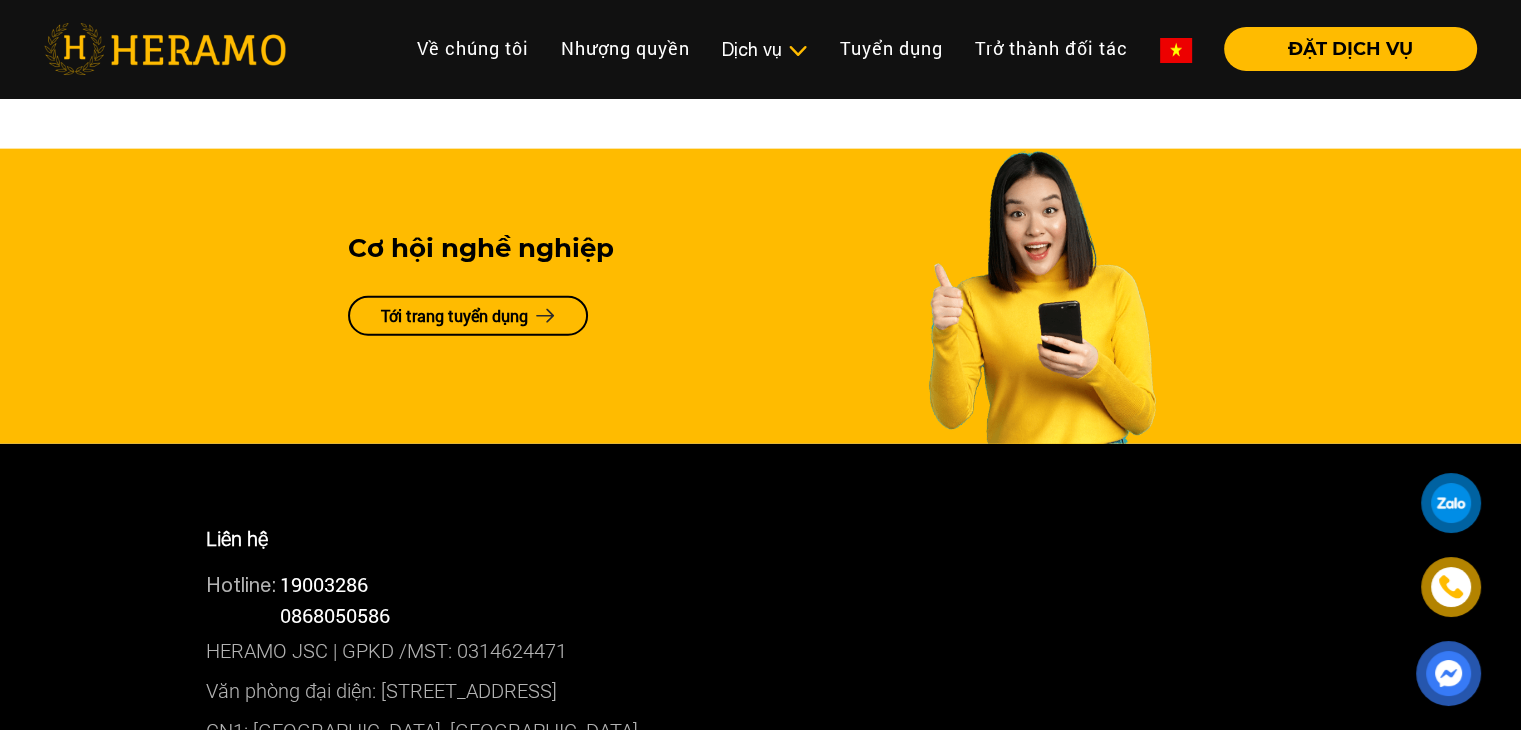 scroll, scrollTop: 4800, scrollLeft: 0, axis: vertical 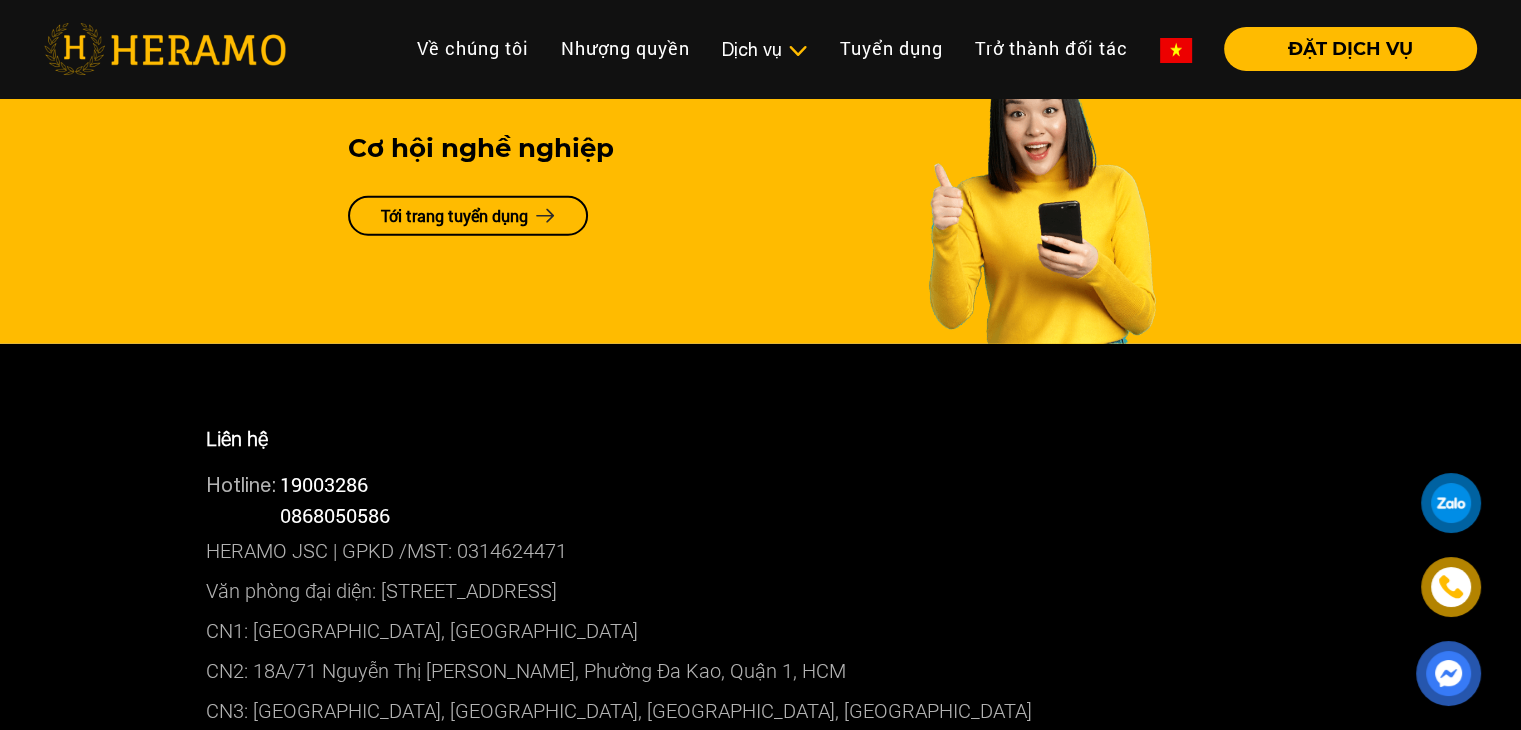 click on "Tới trang tuyển dụng" at bounding box center [468, 216] 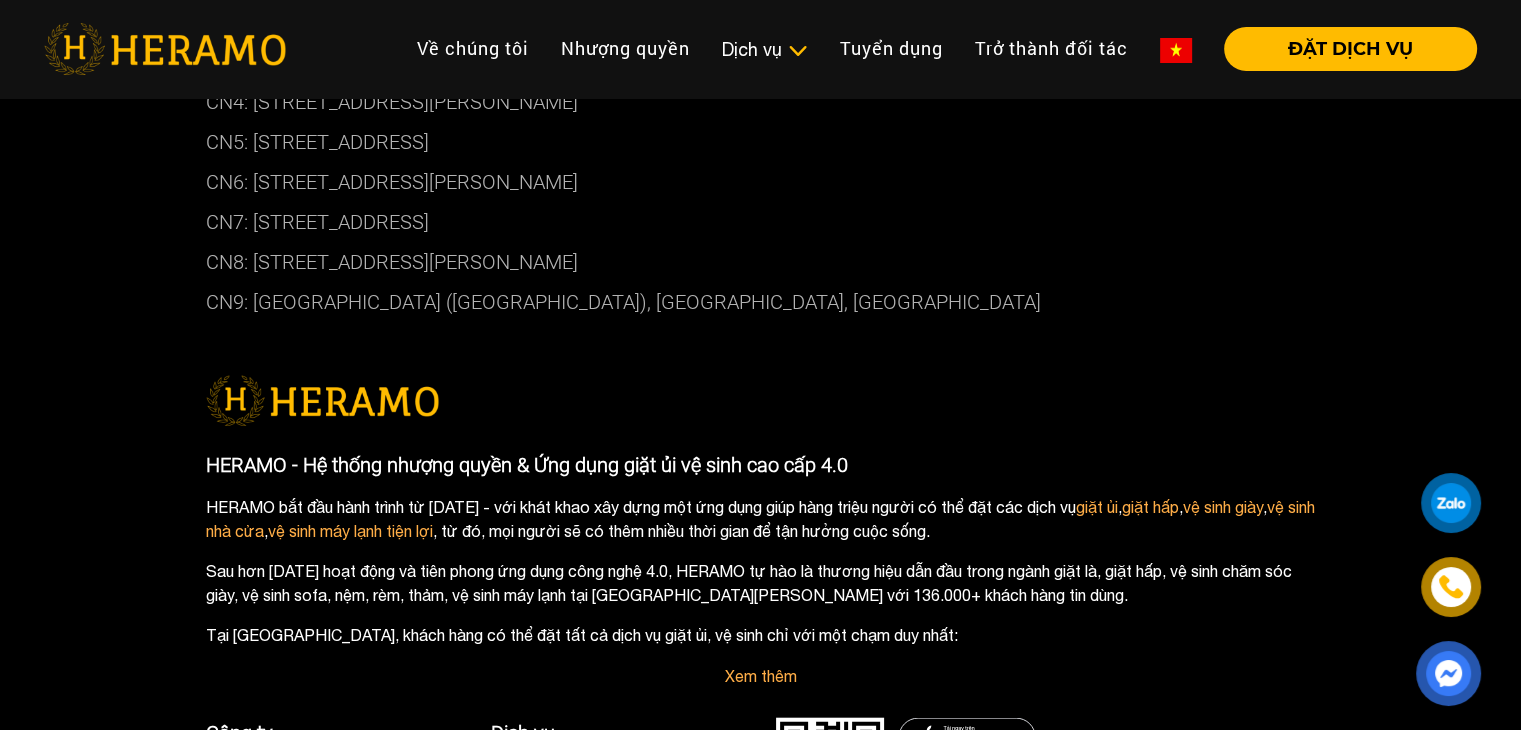 scroll, scrollTop: 4700, scrollLeft: 0, axis: vertical 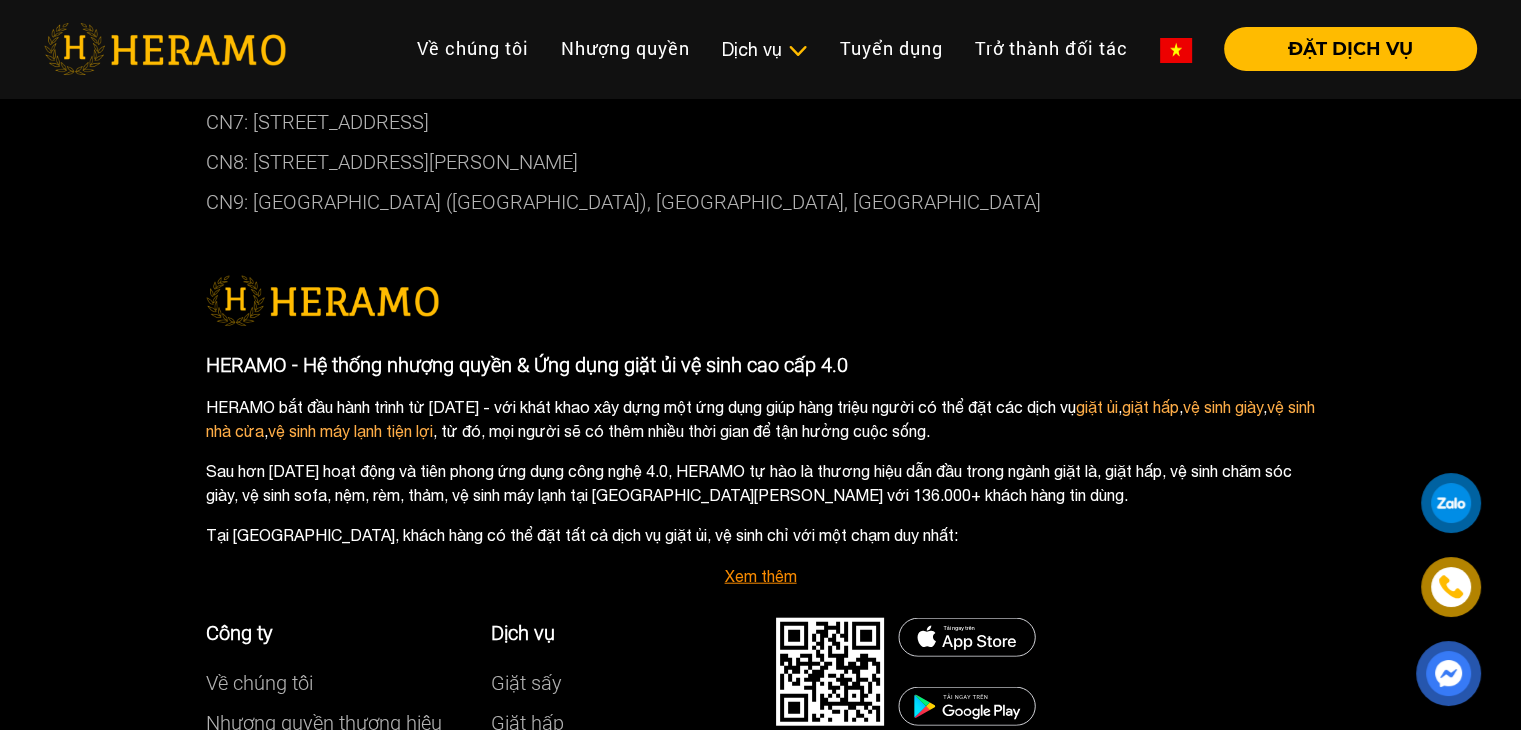 click on "Xem thêm" at bounding box center [761, 576] 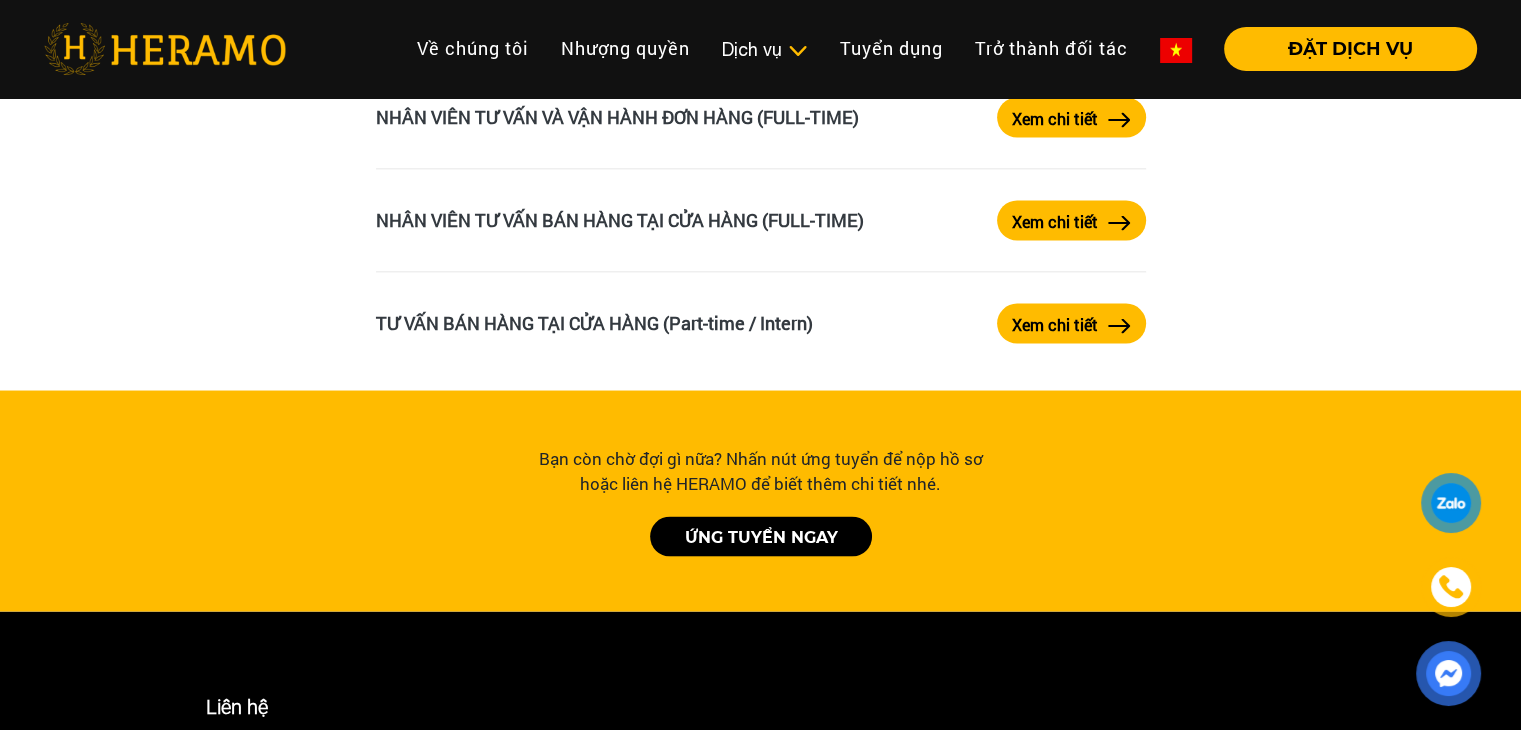 scroll, scrollTop: 3384, scrollLeft: 0, axis: vertical 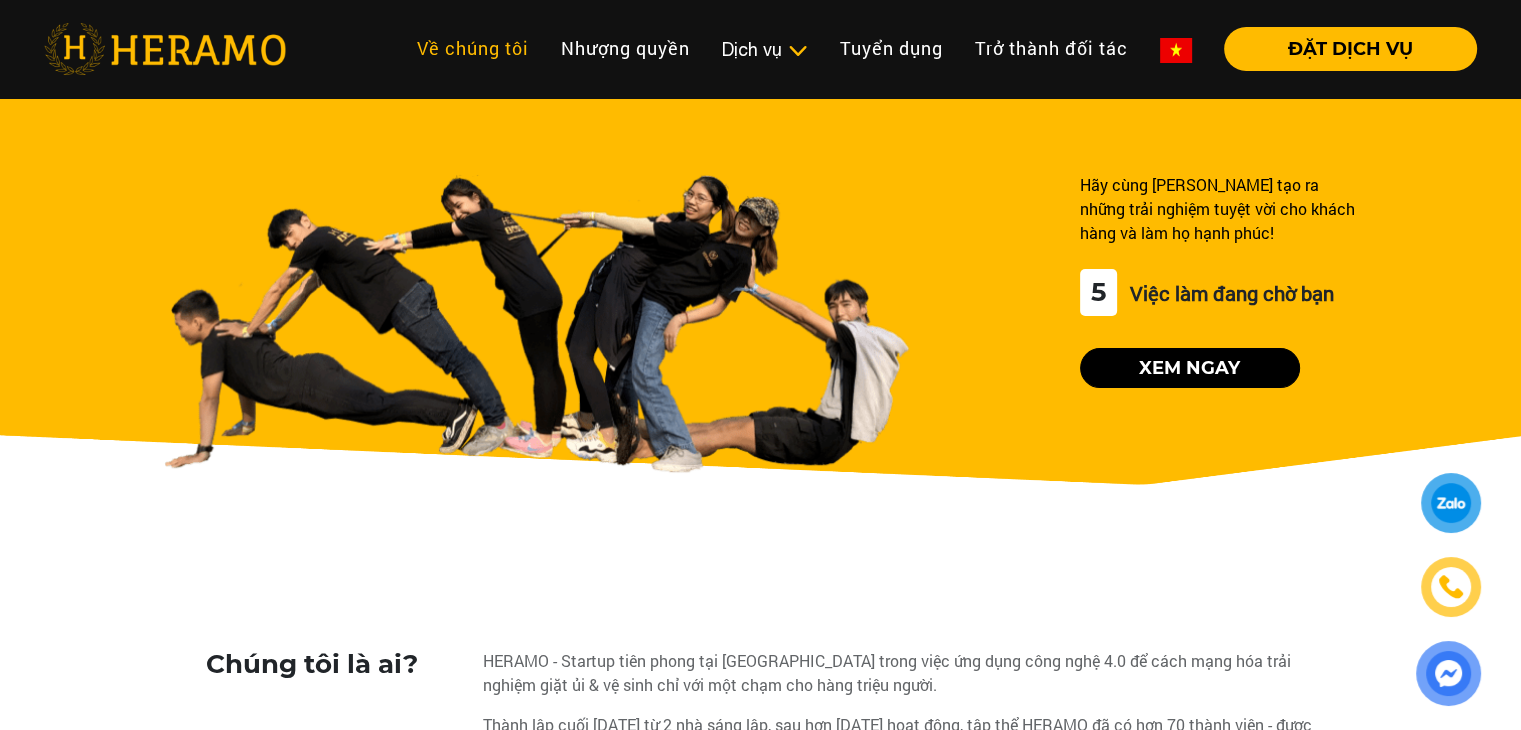 click on "Về chúng tôi" at bounding box center (473, 48) 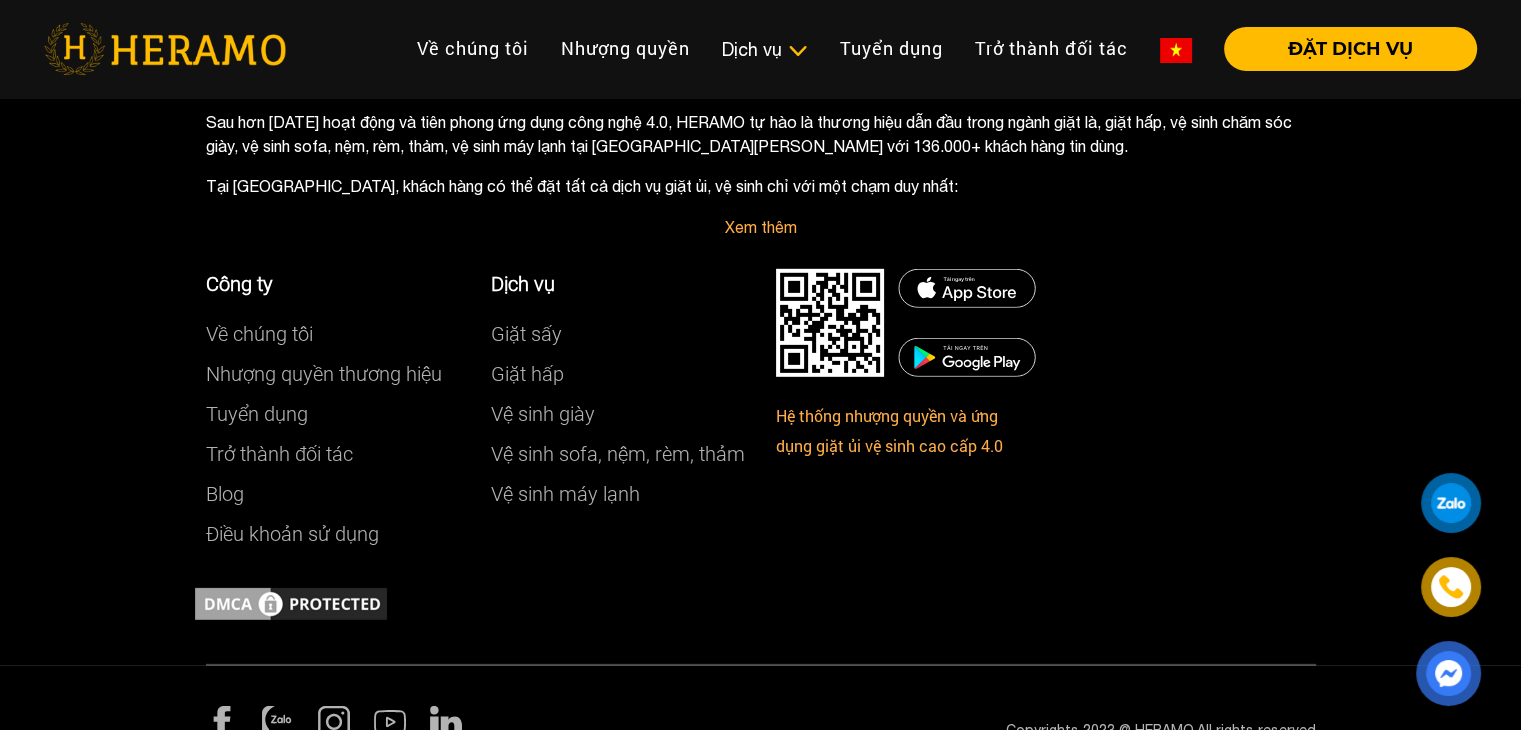 scroll, scrollTop: 5940, scrollLeft: 0, axis: vertical 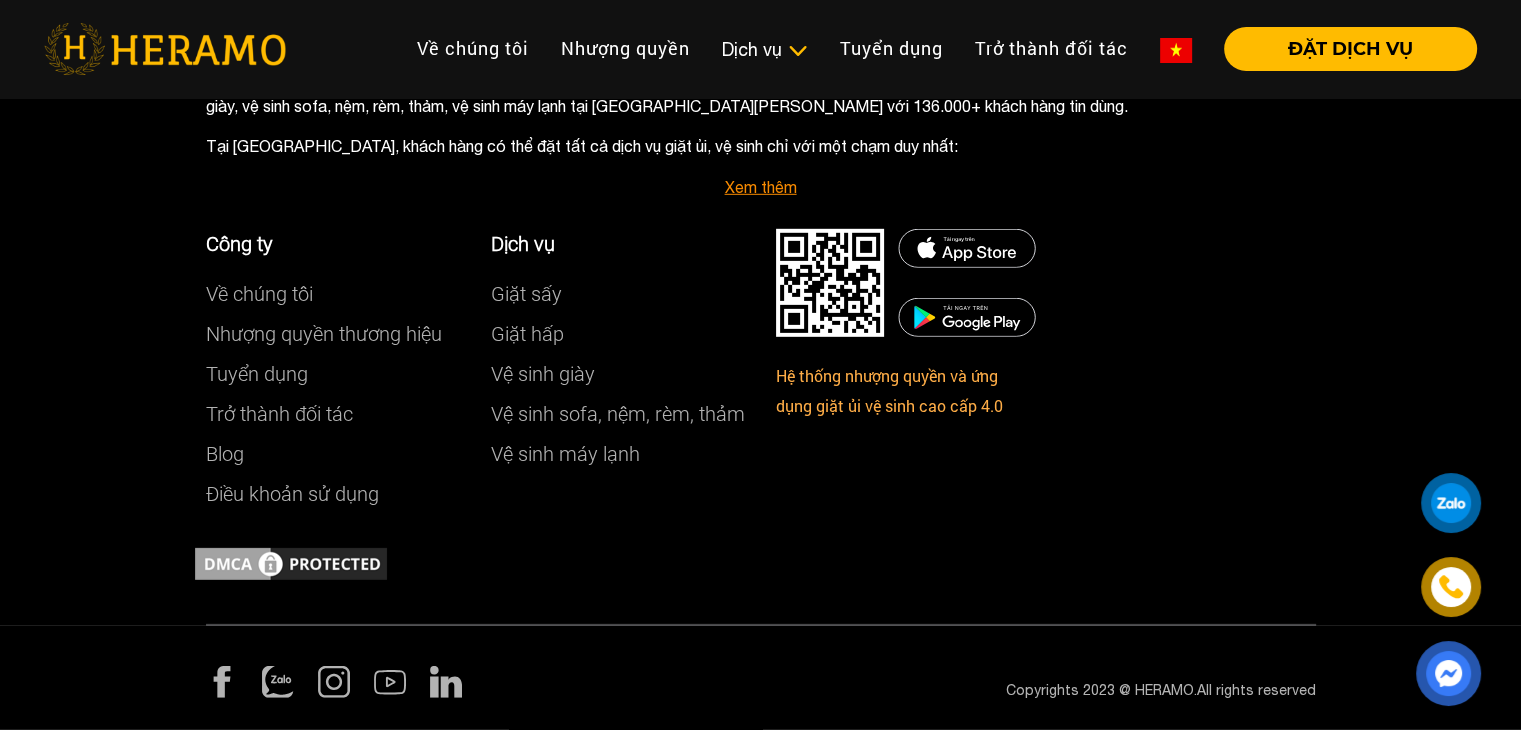 click on "Xem thêm" at bounding box center [761, 187] 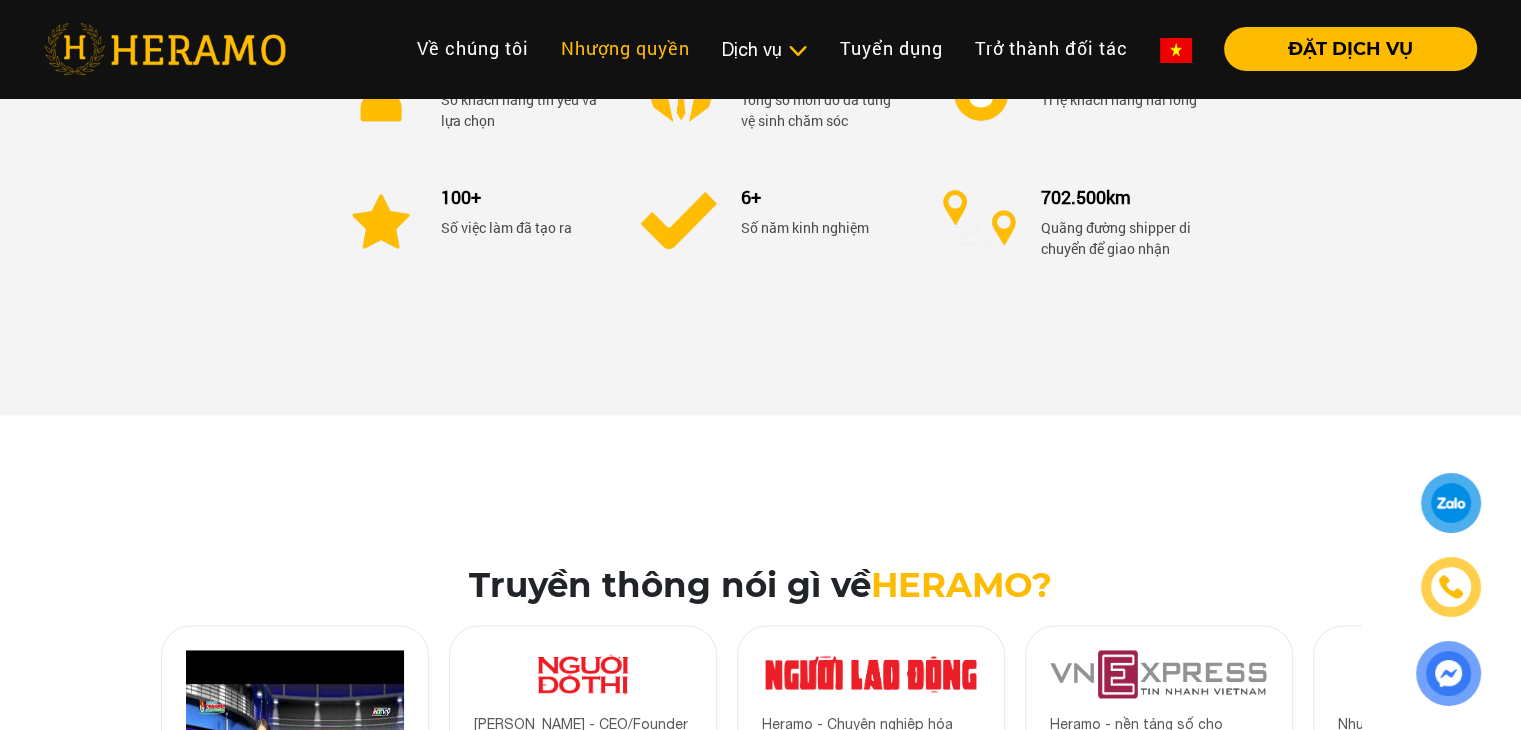 scroll, scrollTop: 2770, scrollLeft: 0, axis: vertical 